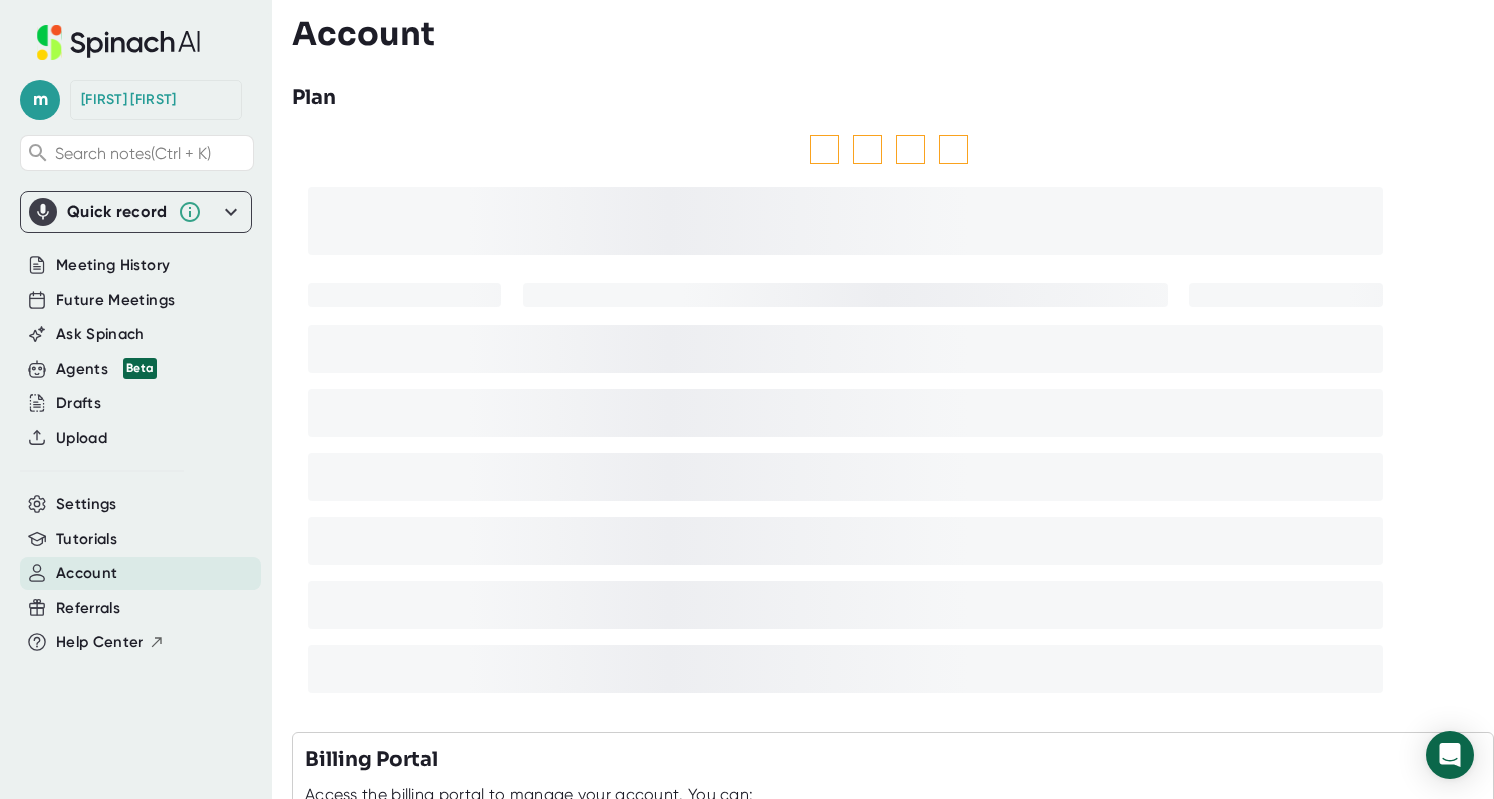 scroll, scrollTop: 0, scrollLeft: 0, axis: both 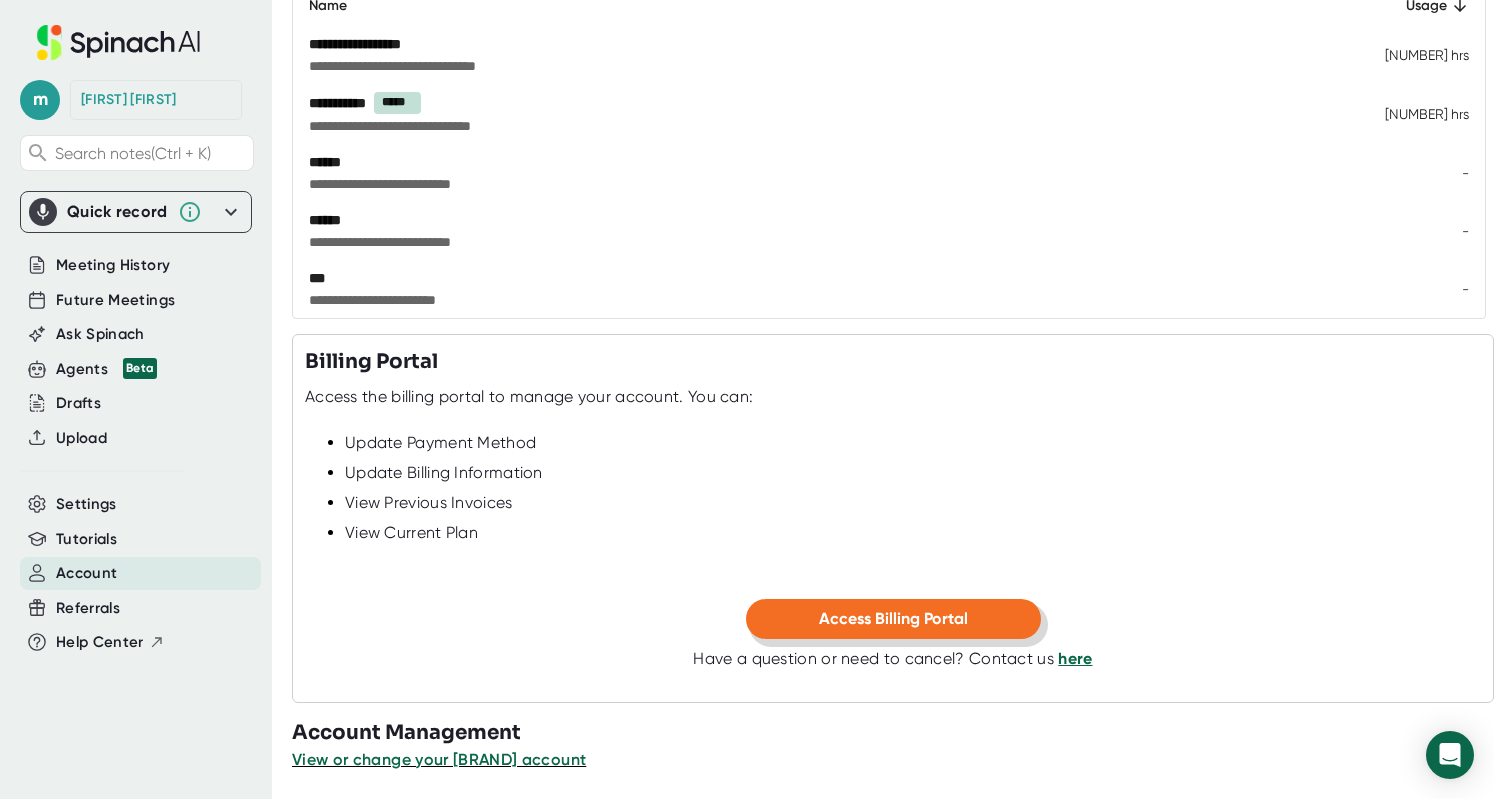 click on "Access Billing Portal" at bounding box center (893, 618) 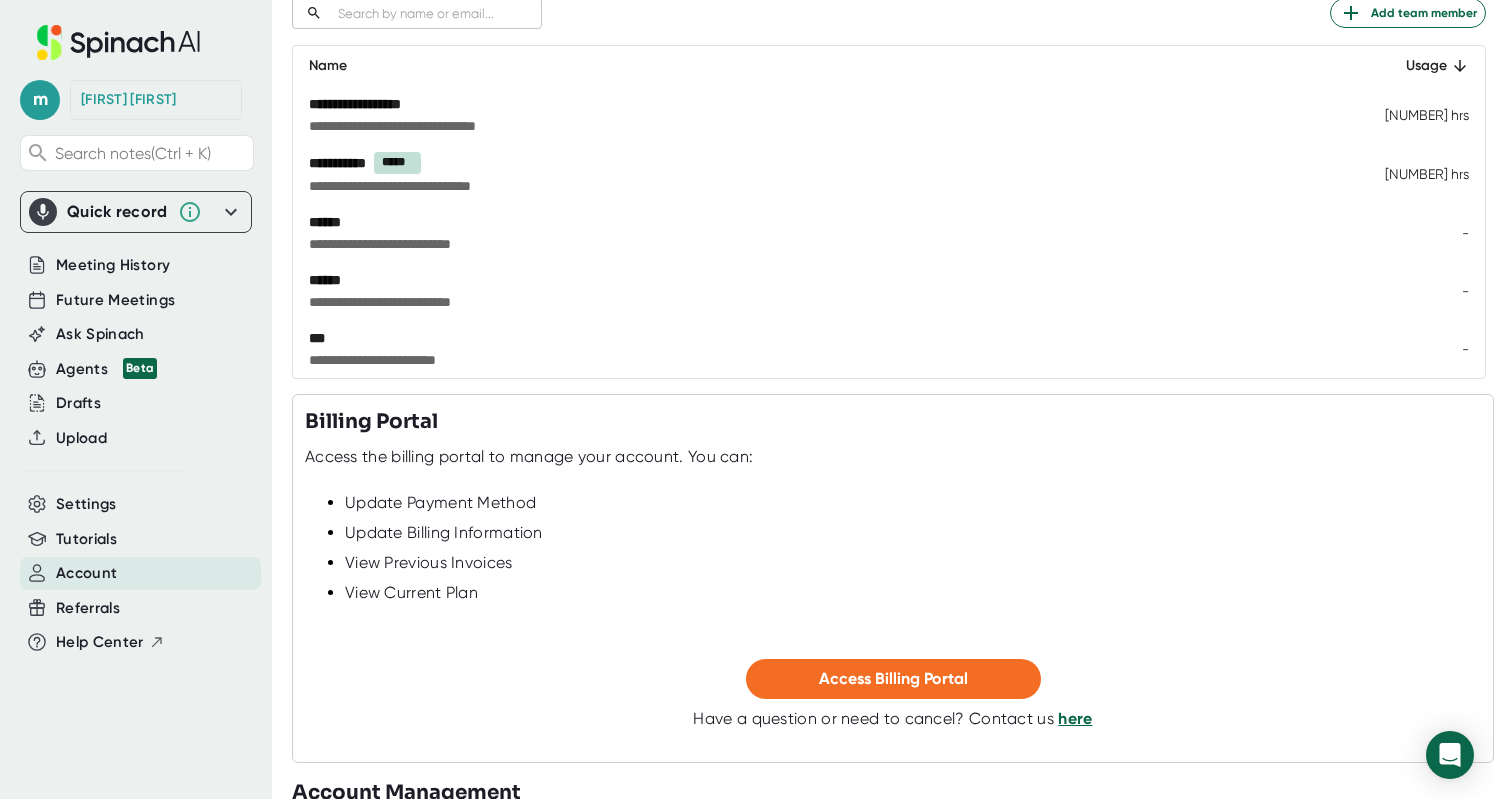 scroll, scrollTop: 360, scrollLeft: 0, axis: vertical 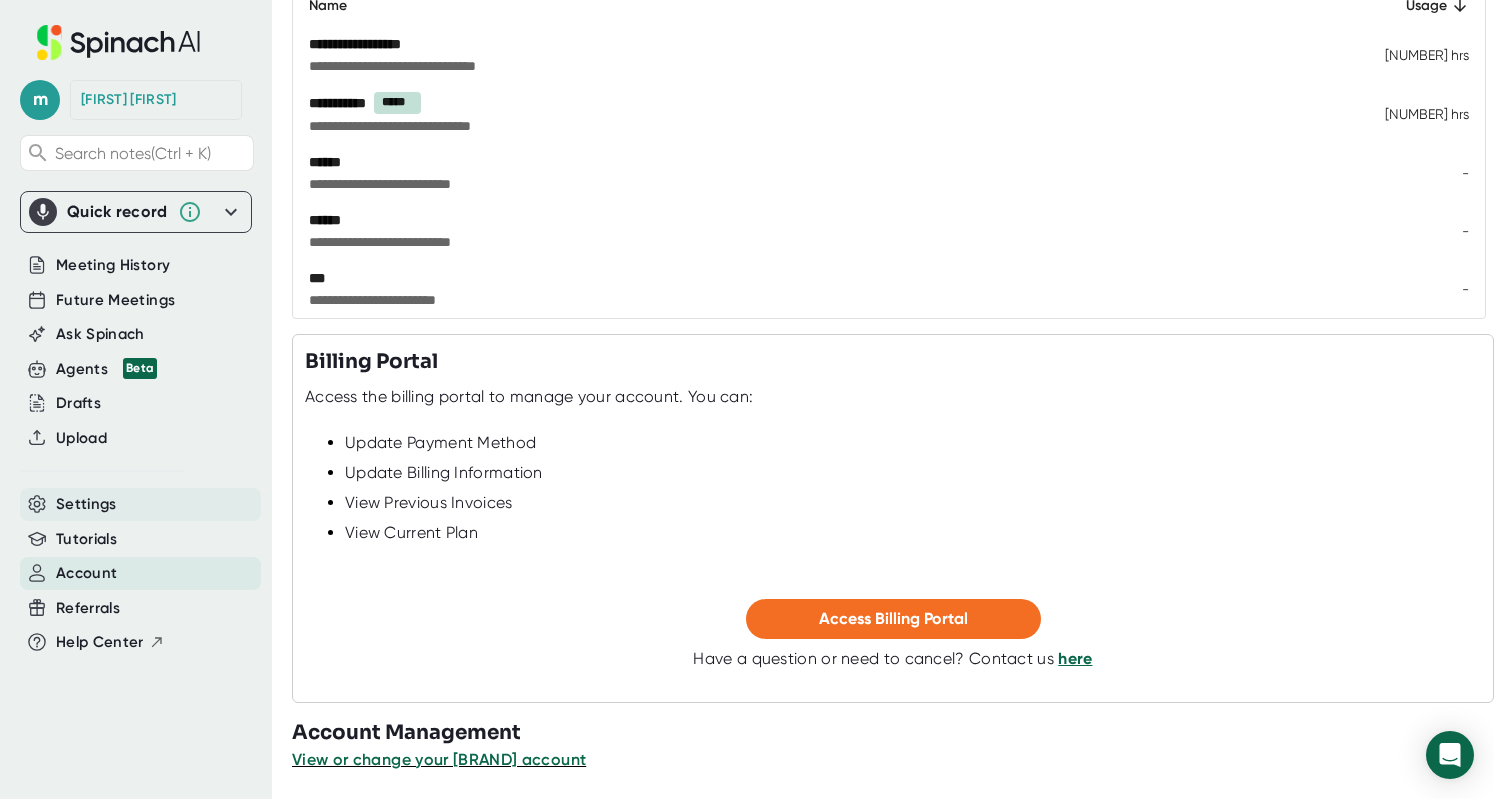 click on "Settings" at bounding box center (86, 504) 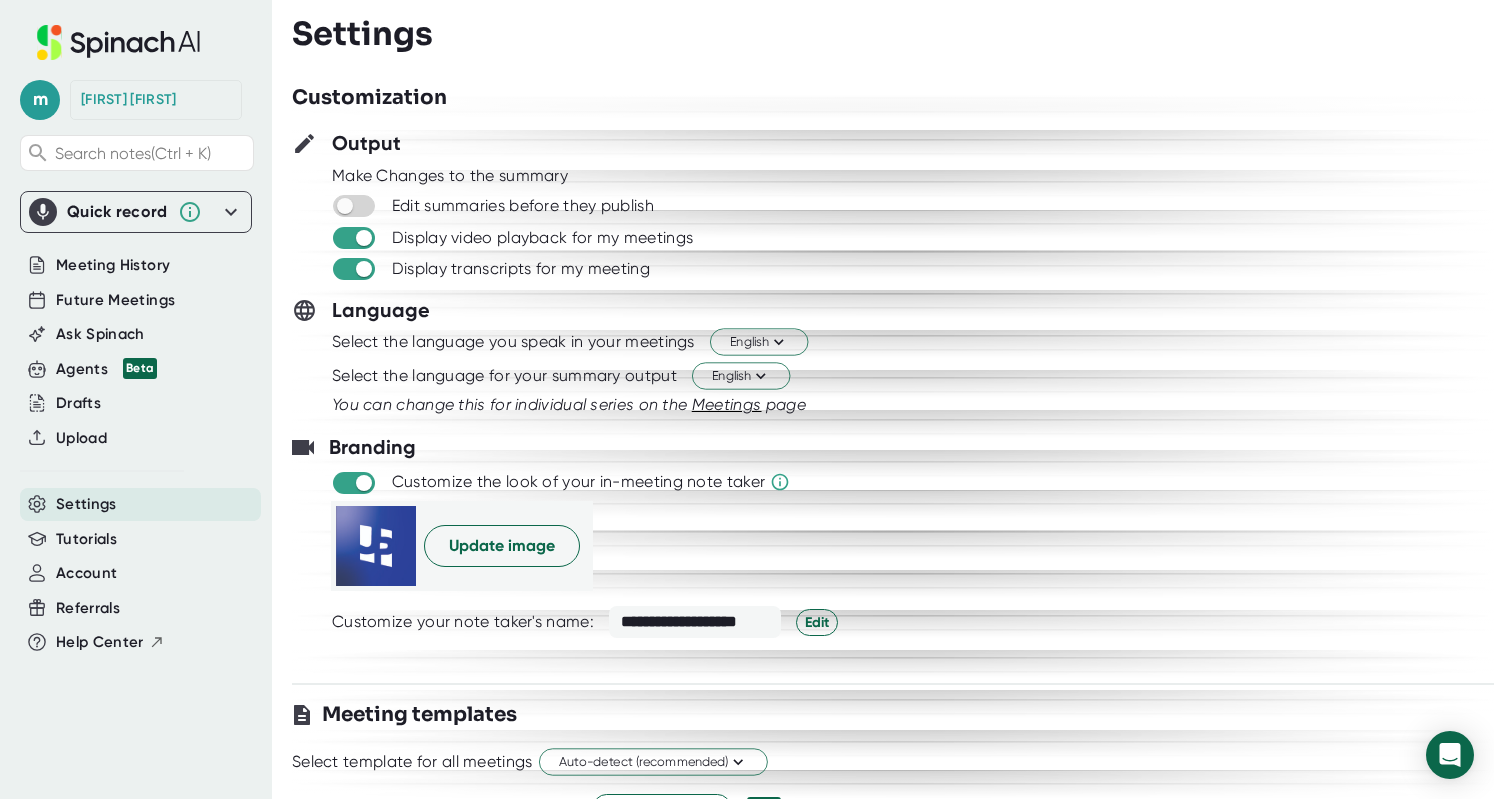 scroll, scrollTop: 0, scrollLeft: 0, axis: both 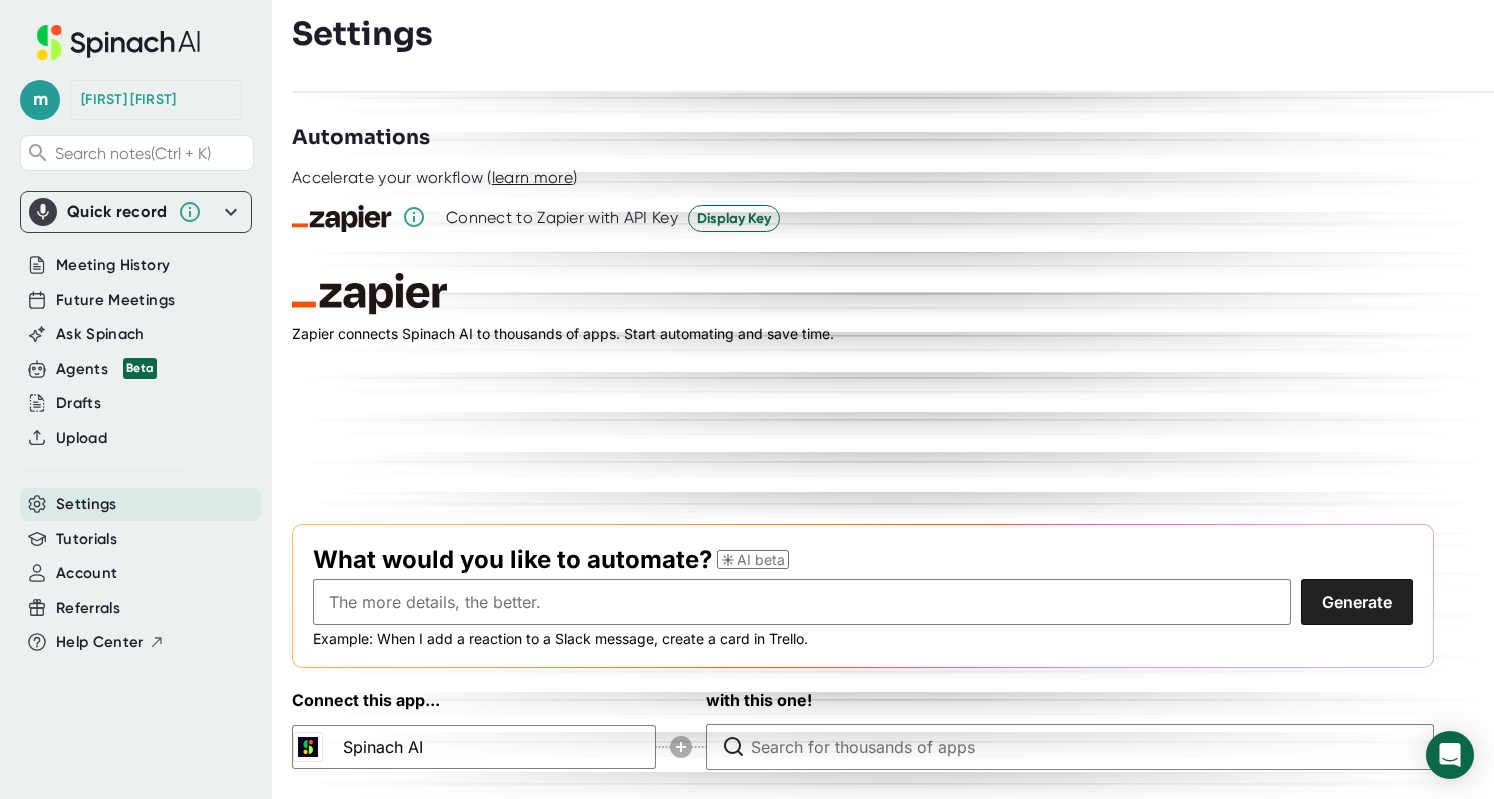 click 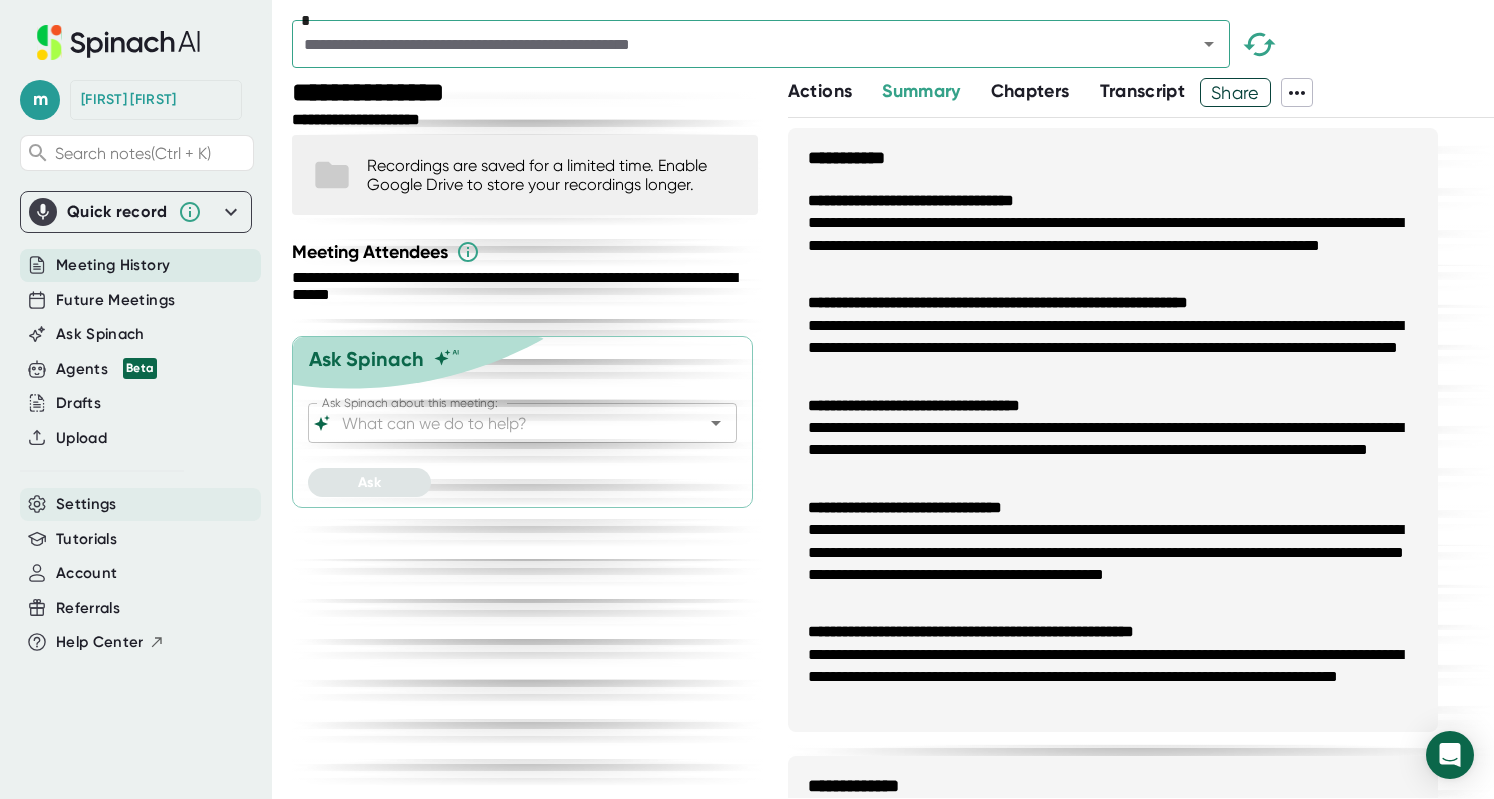 click on "Settings" at bounding box center [86, 504] 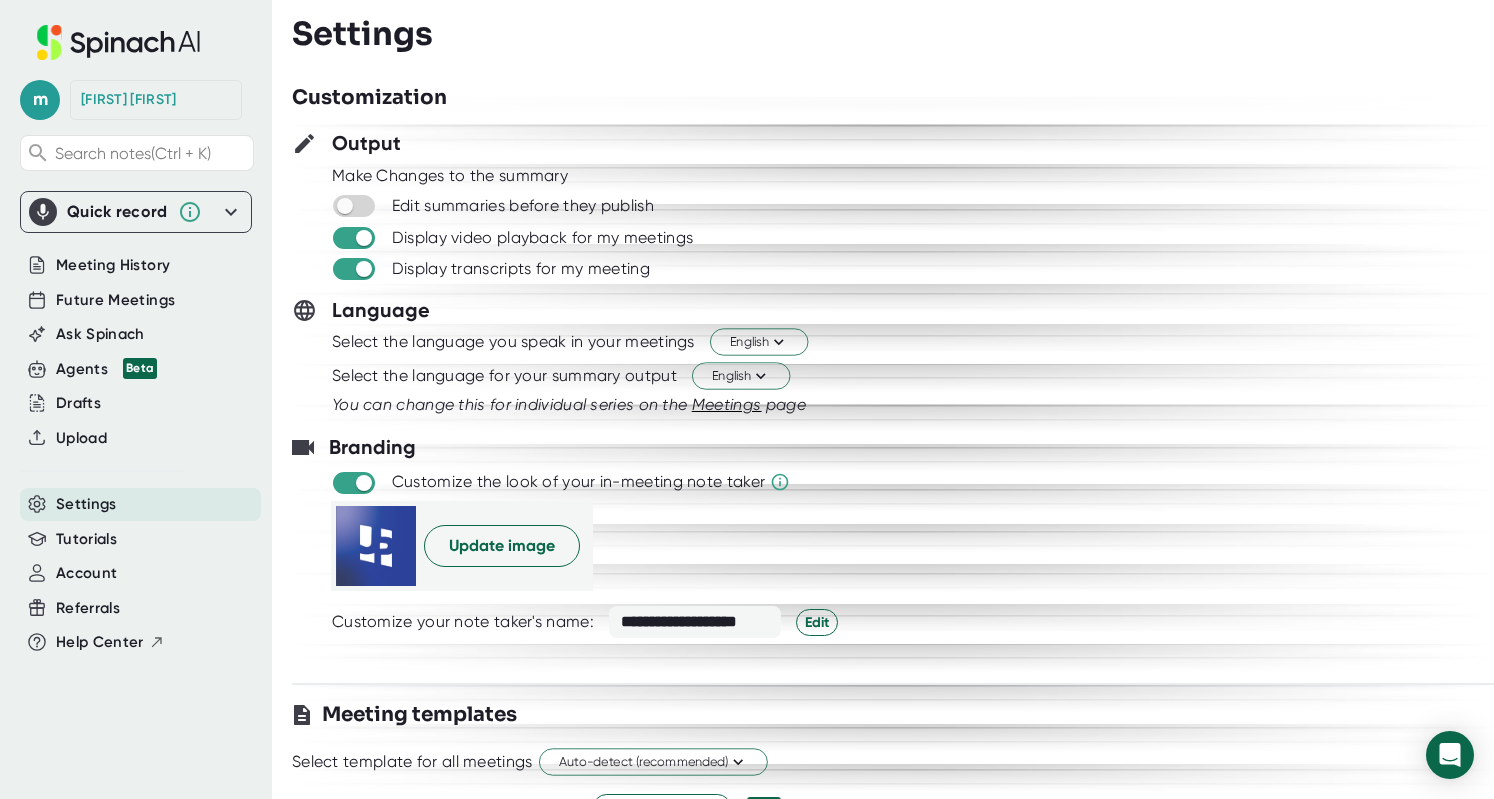 scroll, scrollTop: 0, scrollLeft: 0, axis: both 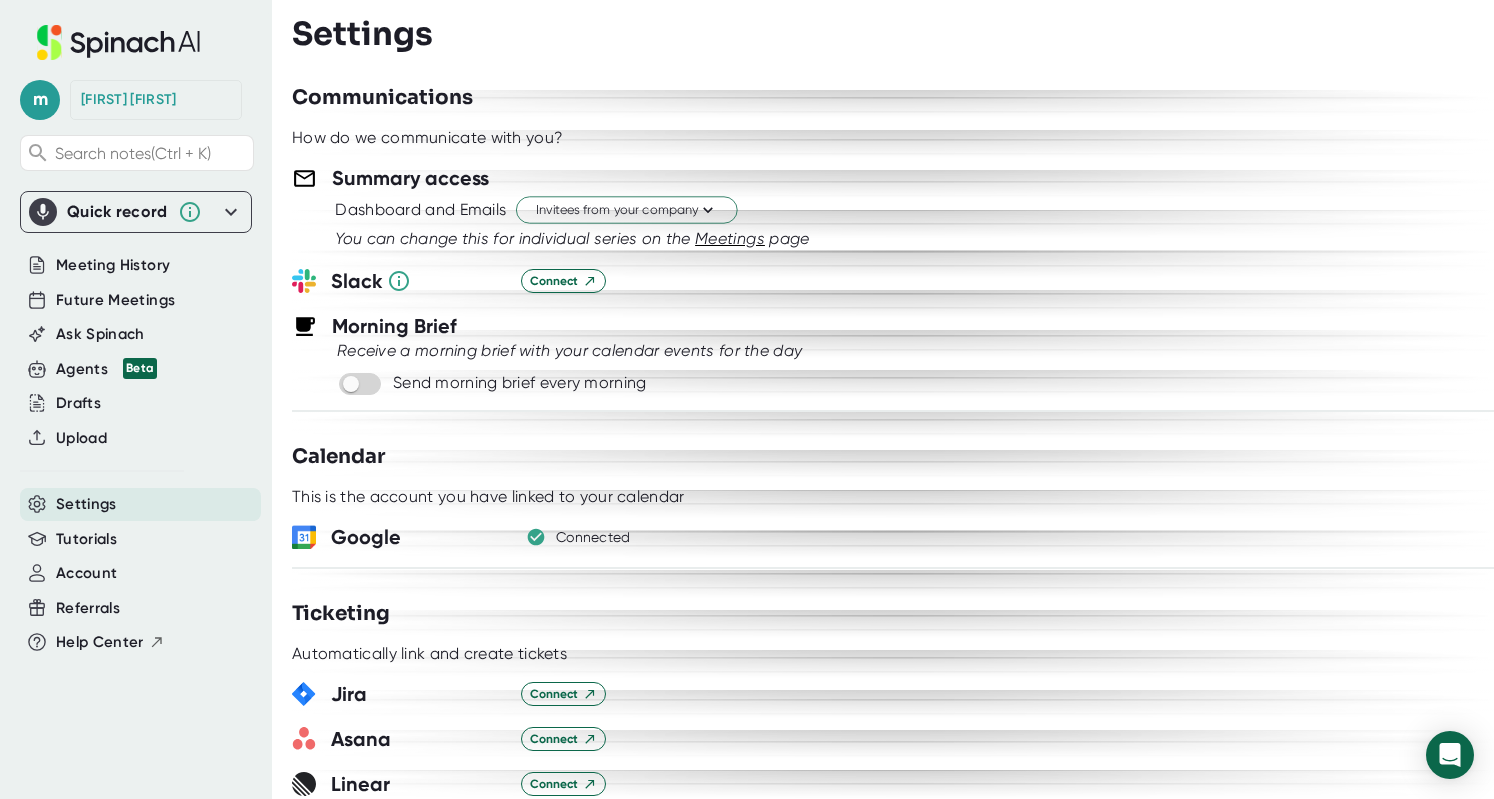 click on "Mike   Margol" at bounding box center (129, 100) 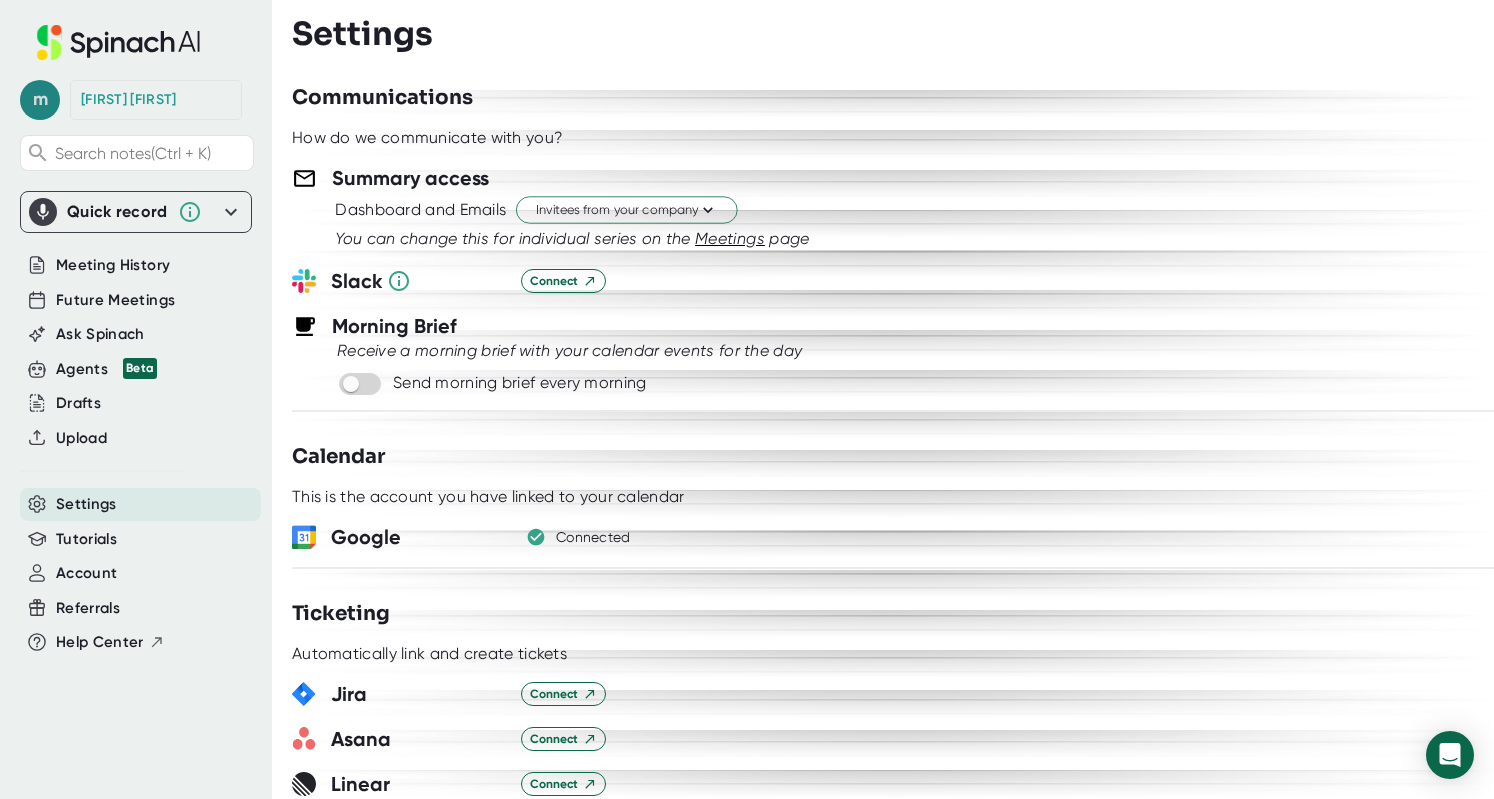 click on "m" at bounding box center [40, 100] 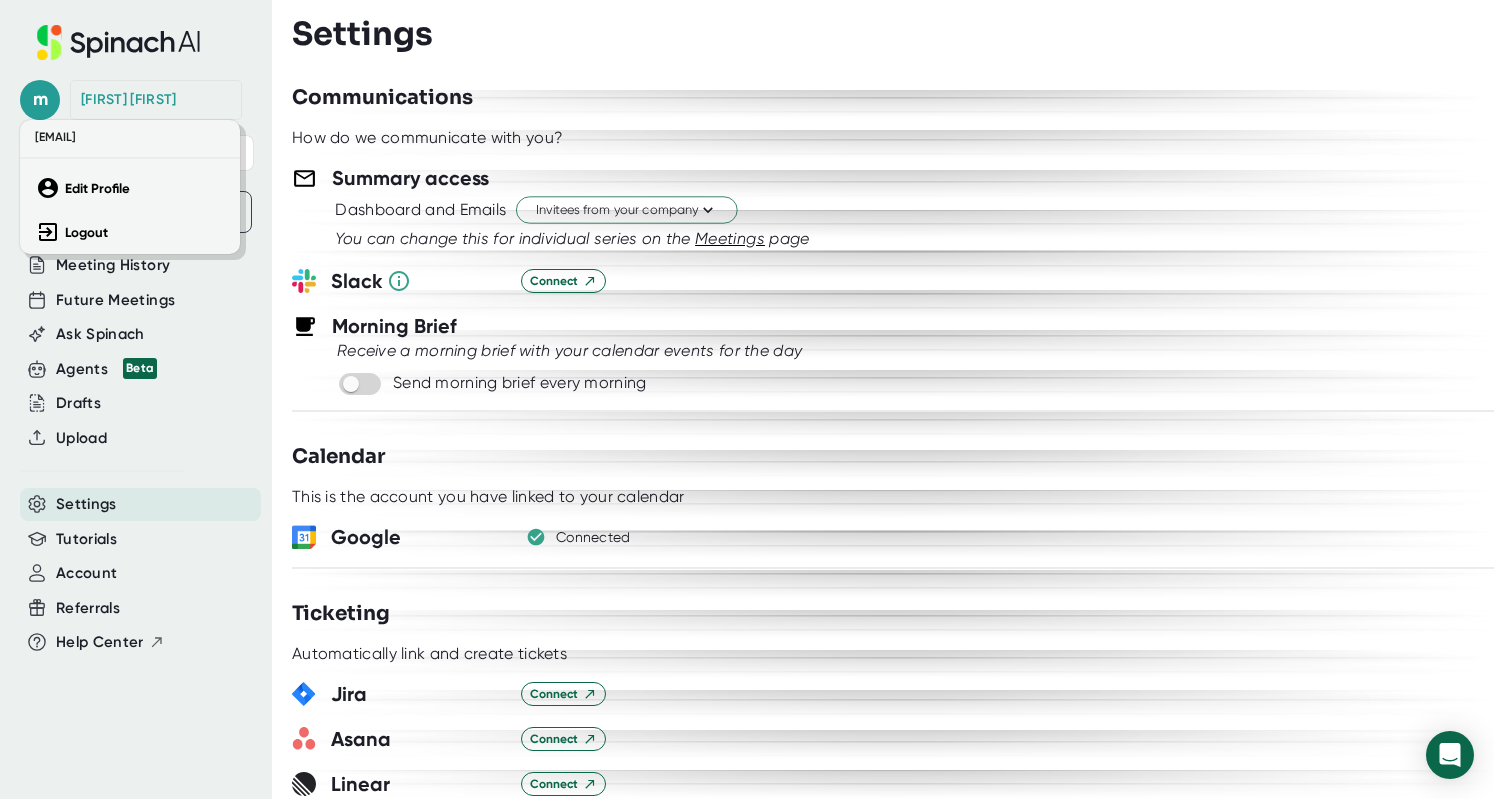 click at bounding box center (747, 399) 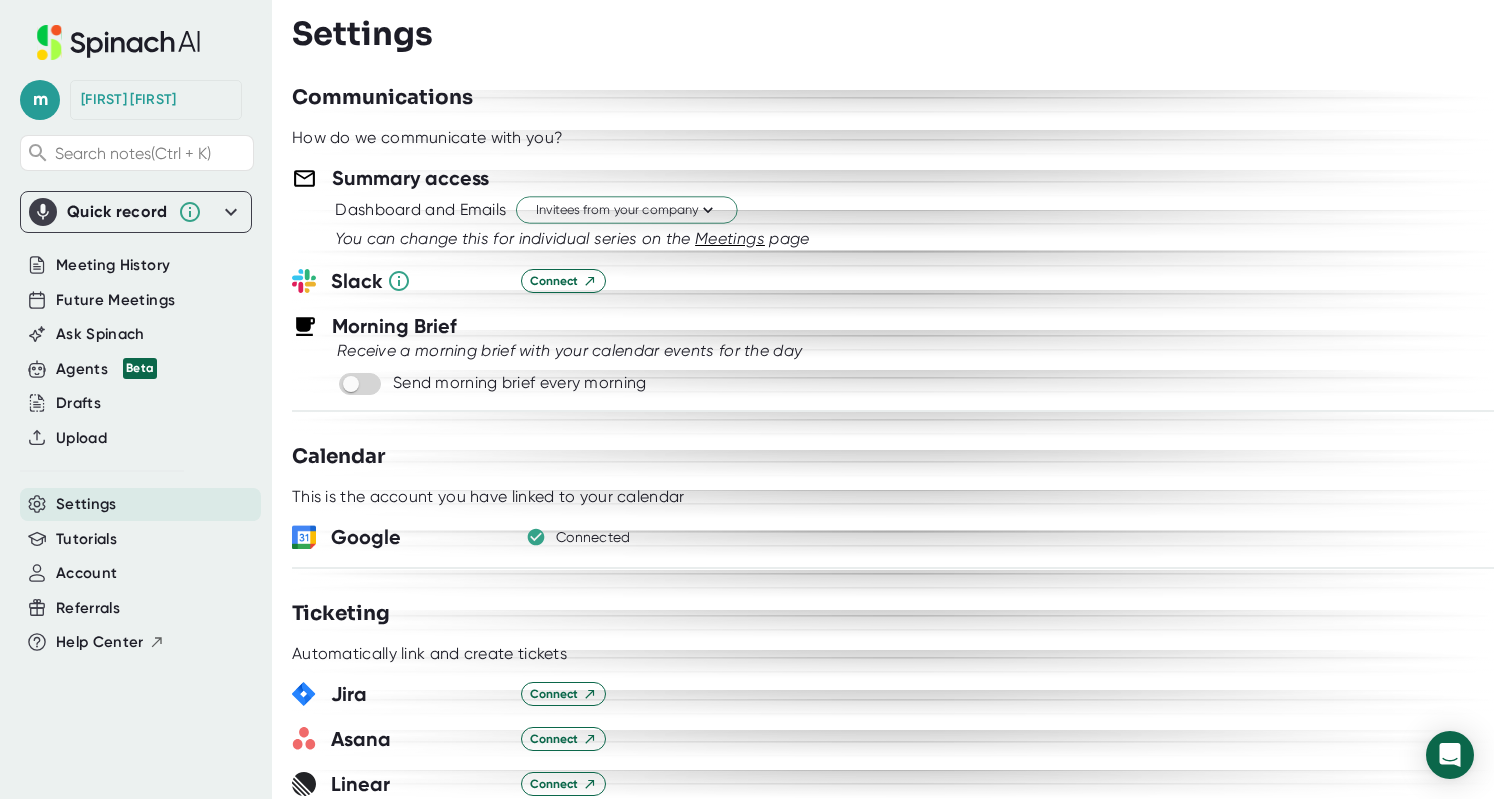click 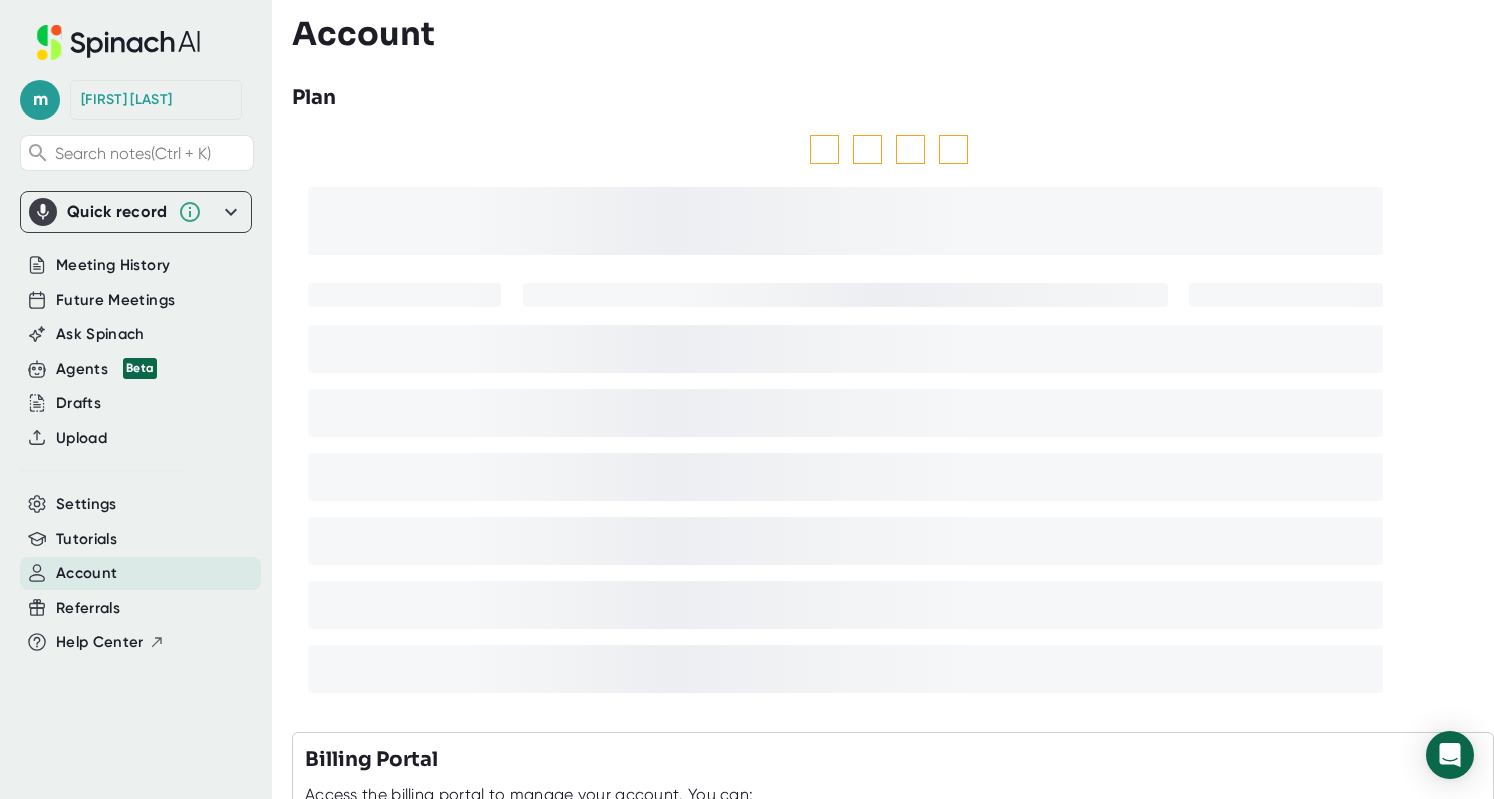 scroll, scrollTop: 0, scrollLeft: 0, axis: both 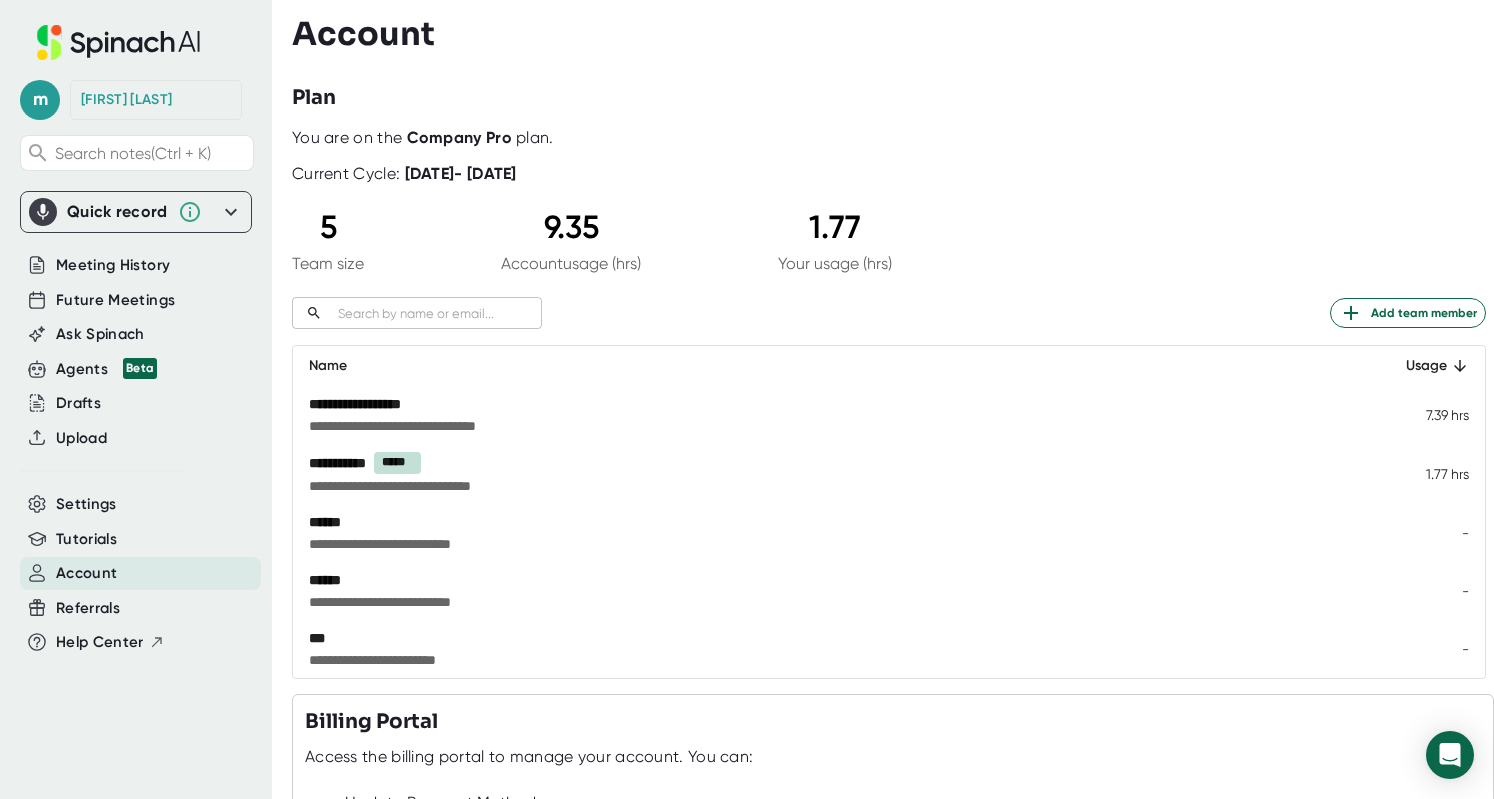 click on "9.35" at bounding box center (571, 227) 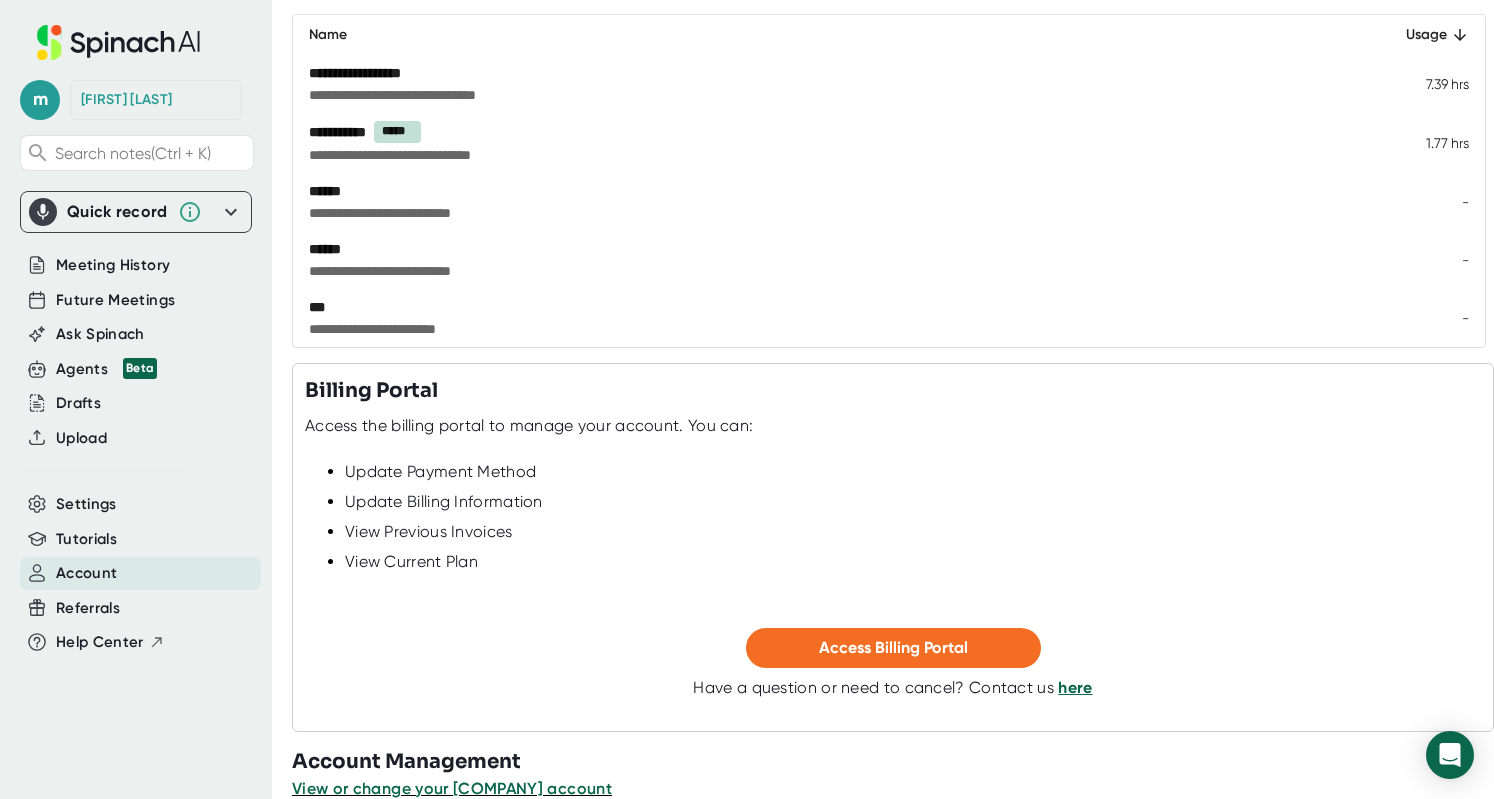scroll, scrollTop: 360, scrollLeft: 0, axis: vertical 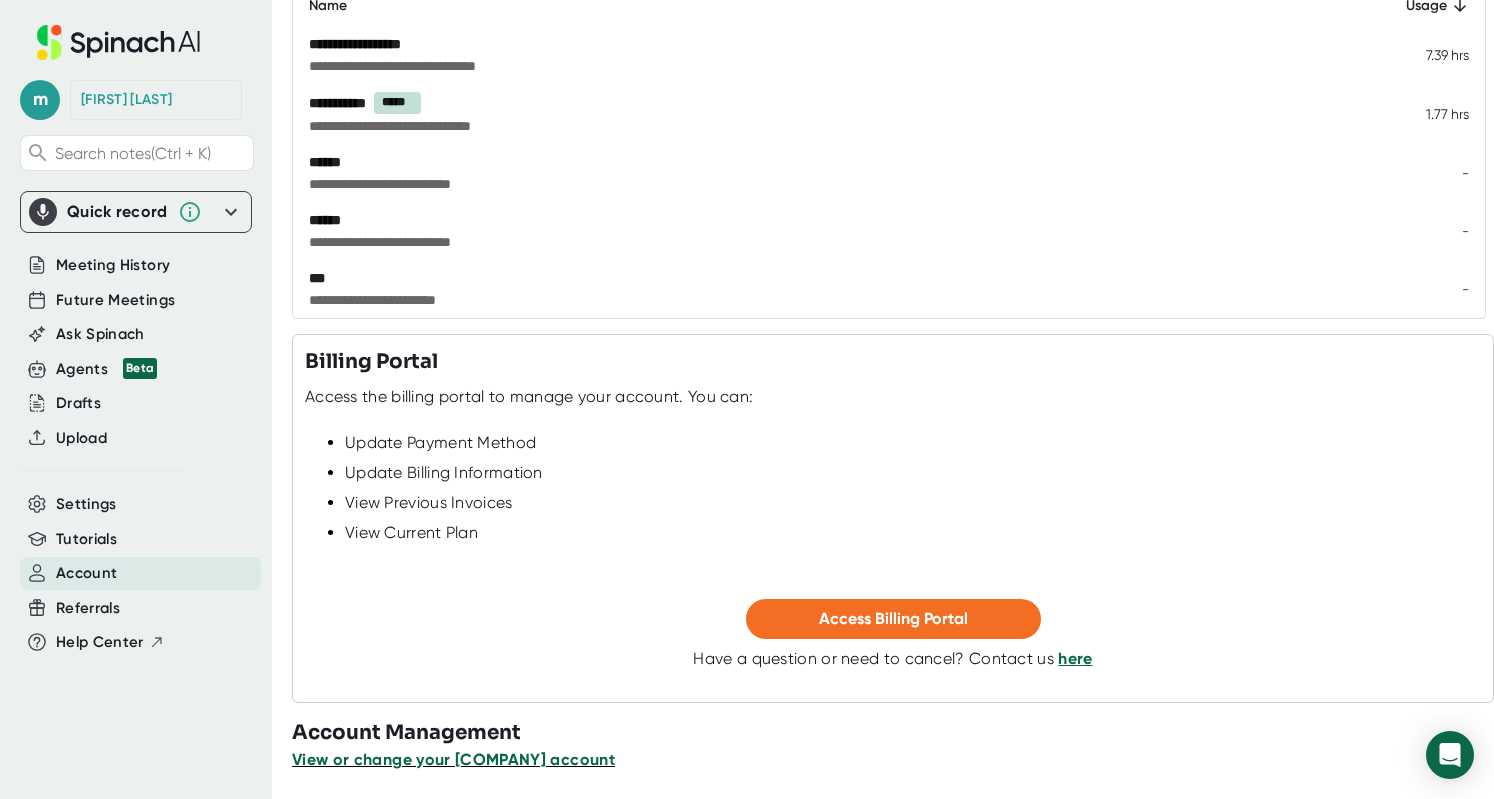 click on "View or change your [COMPANY] account" at bounding box center (453, 759) 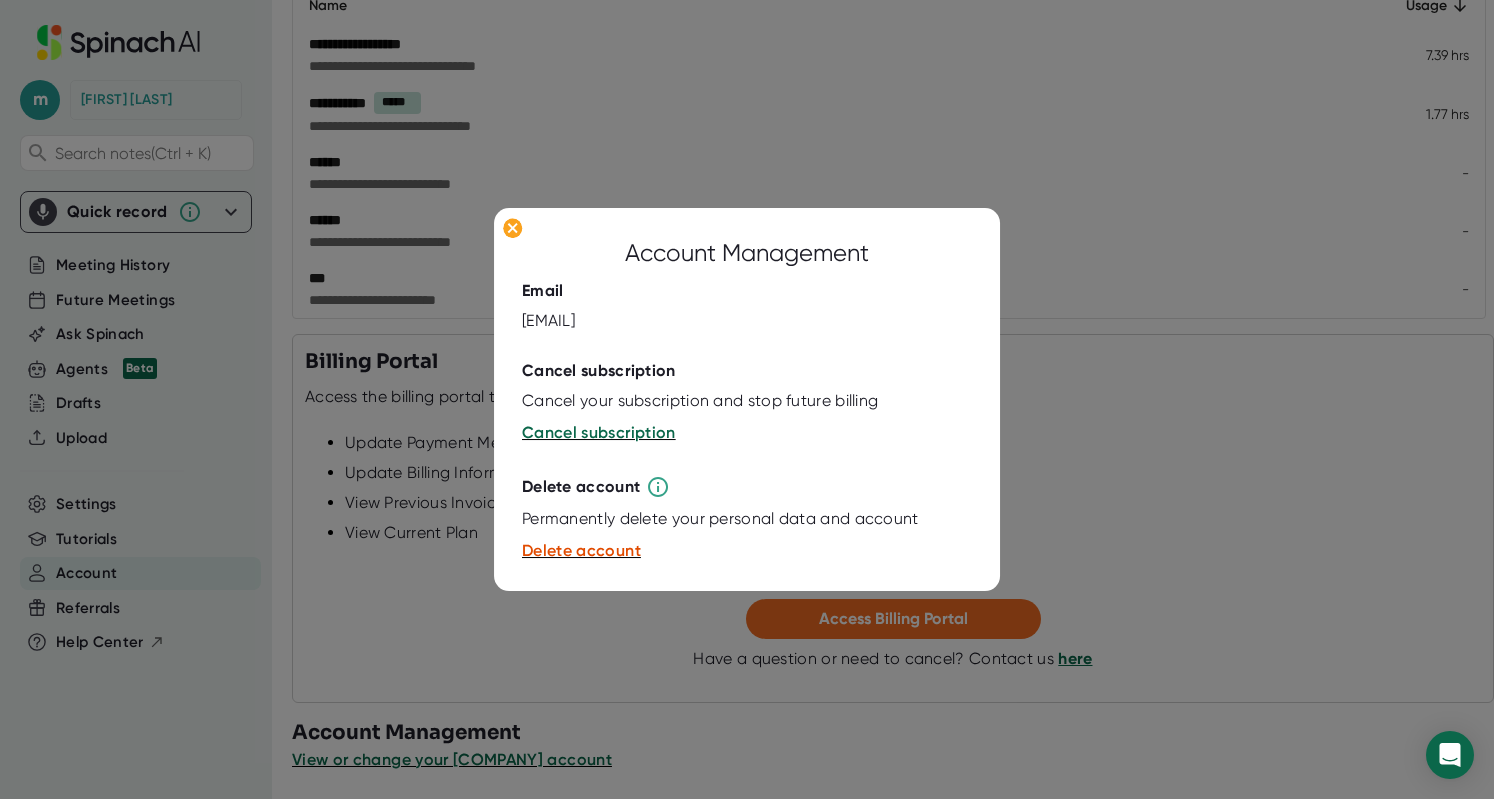 click at bounding box center [747, 399] 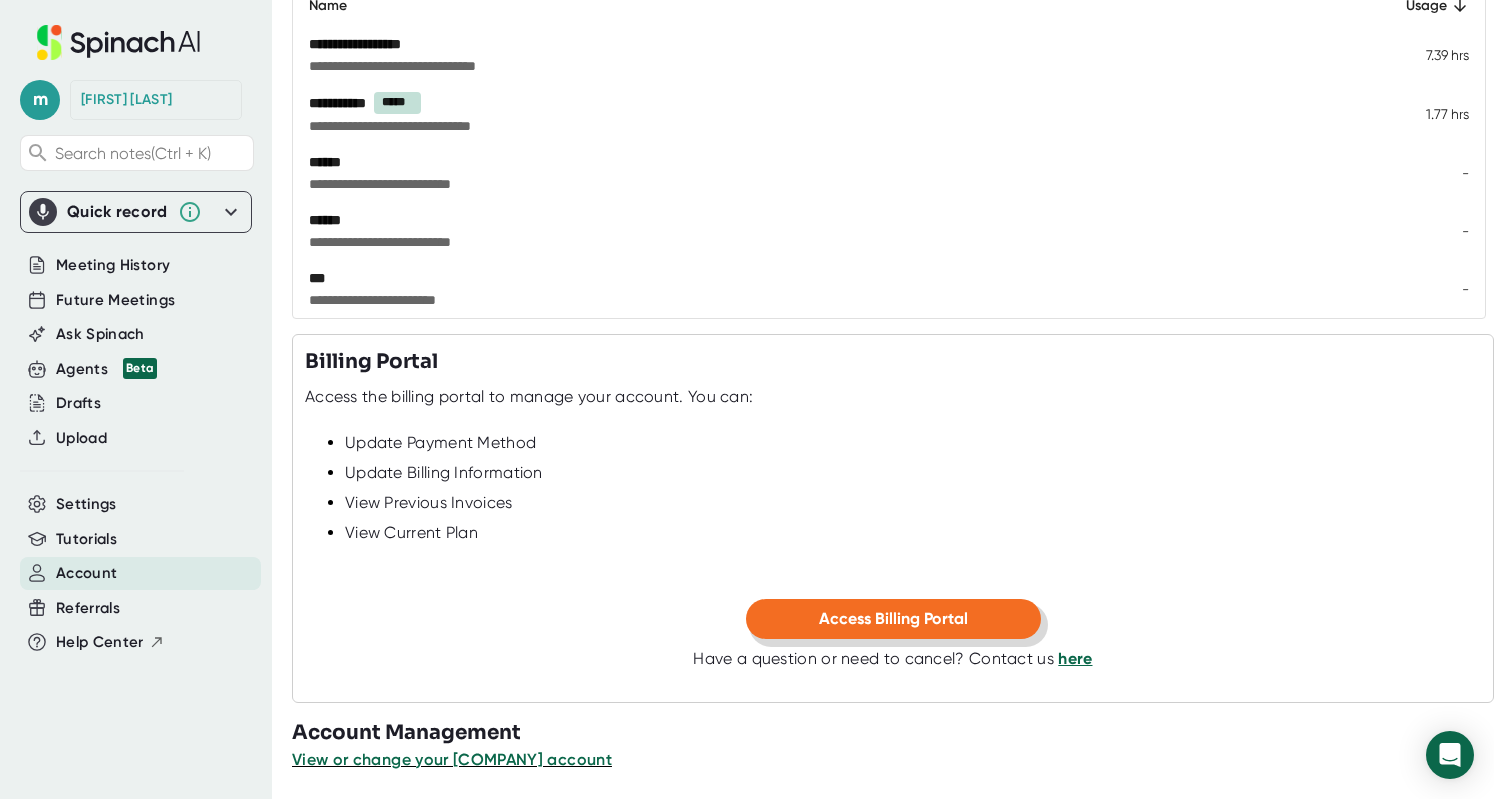 click on "Access Billing Portal" at bounding box center [893, 618] 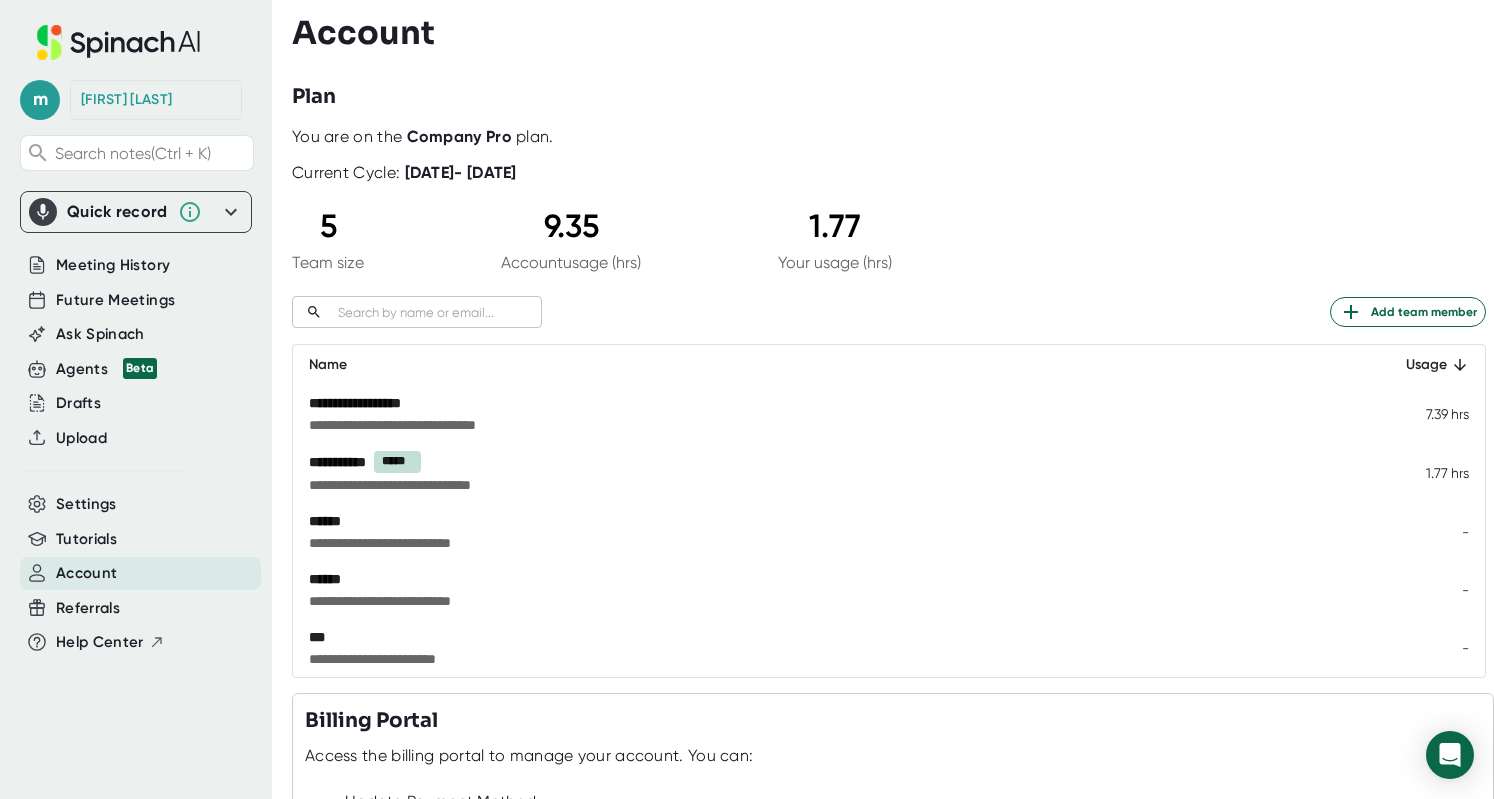 scroll, scrollTop: 0, scrollLeft: 0, axis: both 